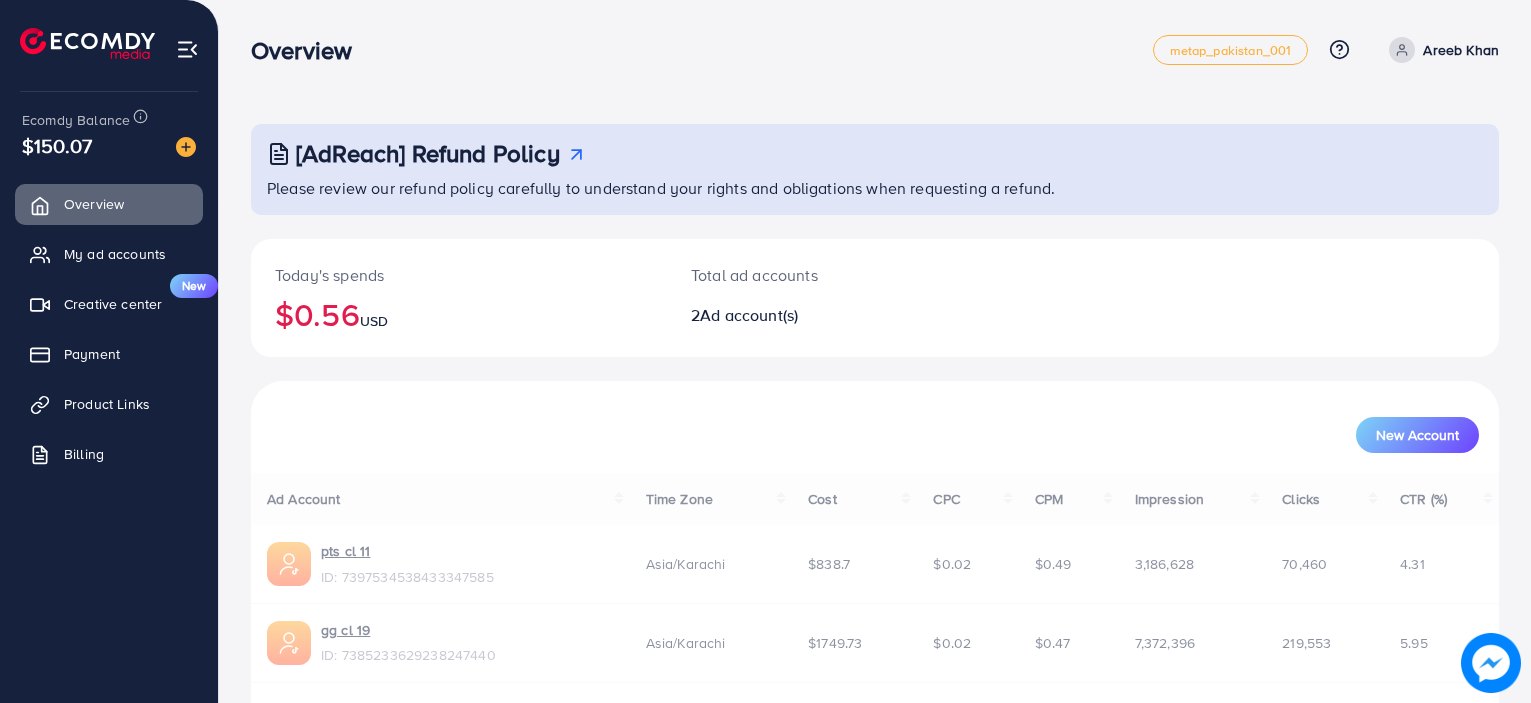scroll, scrollTop: 0, scrollLeft: 0, axis: both 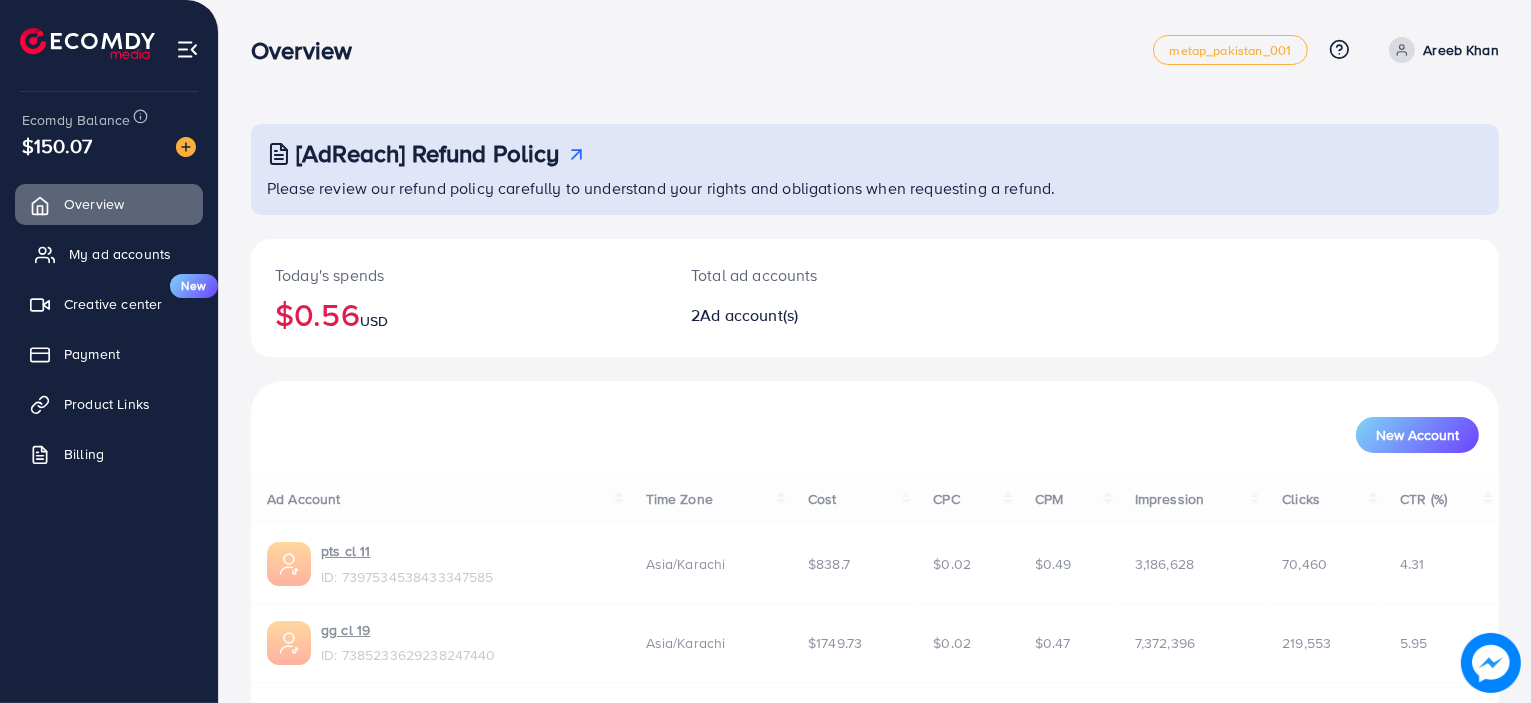 click on "My ad accounts" at bounding box center (120, 254) 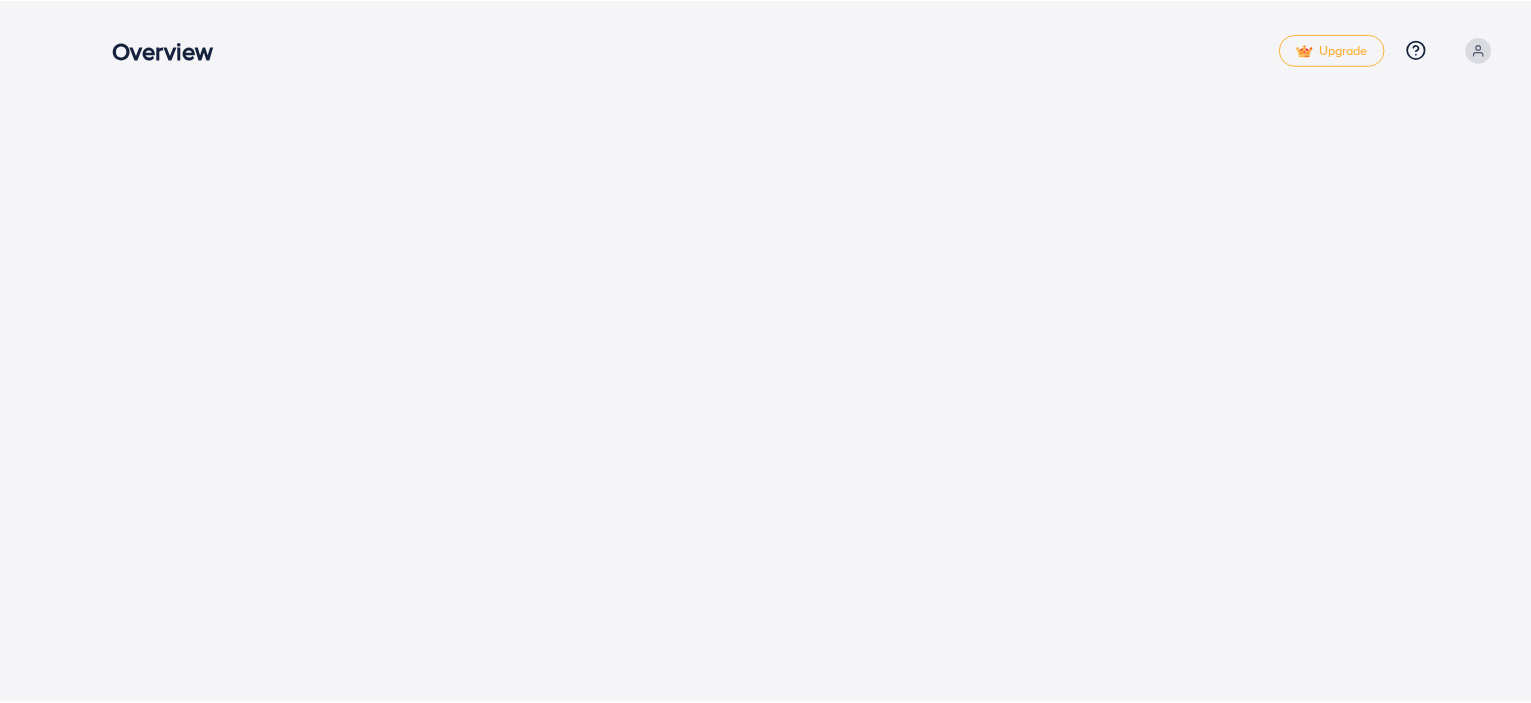 scroll, scrollTop: 0, scrollLeft: 0, axis: both 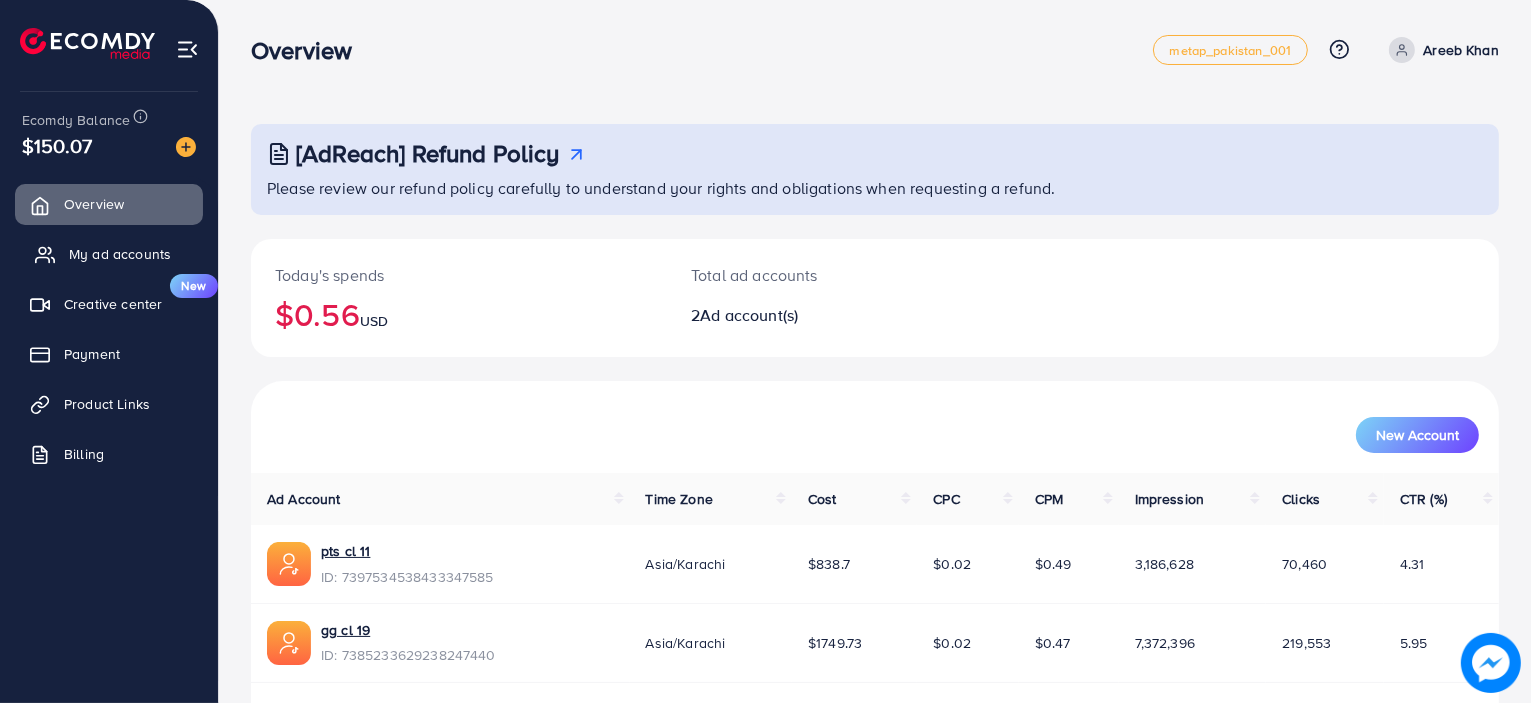 click on "My ad accounts" at bounding box center (120, 254) 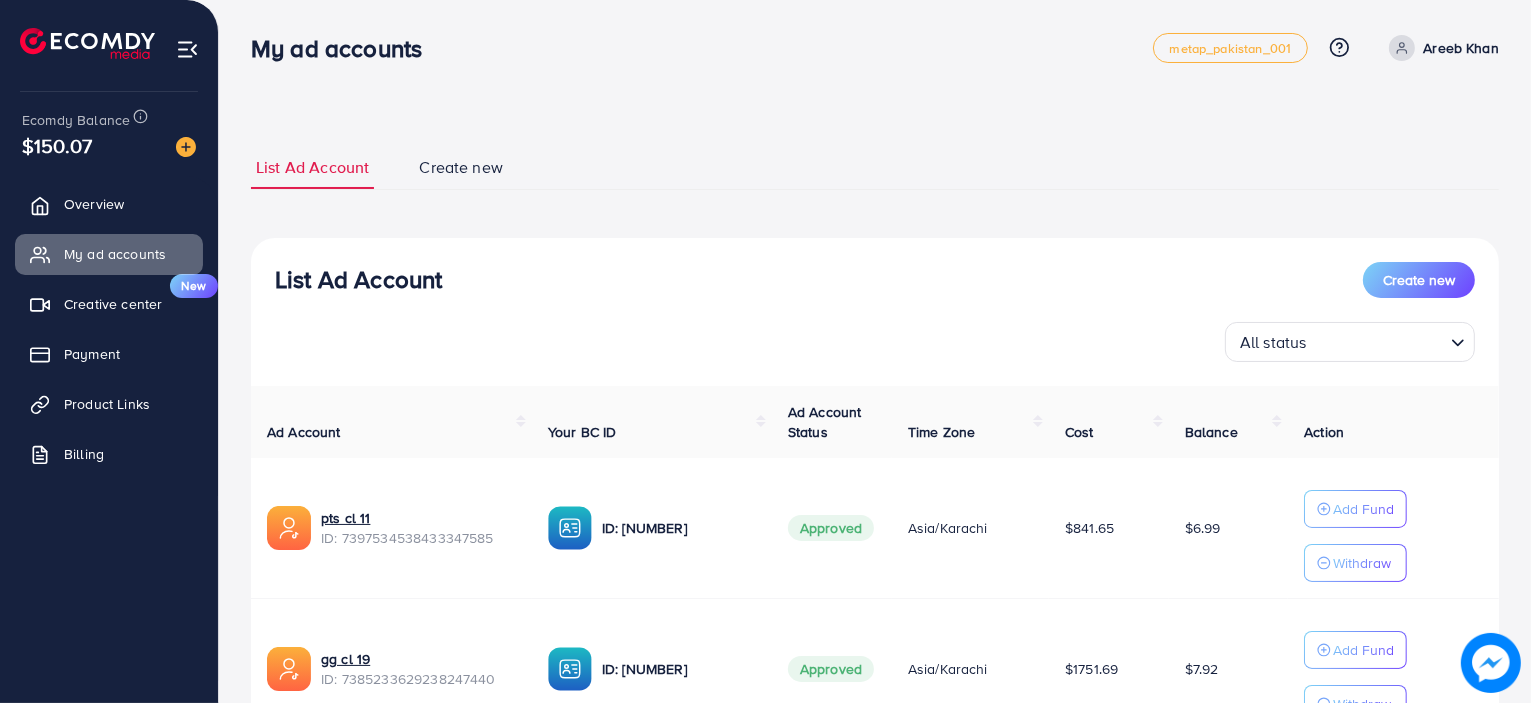 scroll, scrollTop: 0, scrollLeft: 0, axis: both 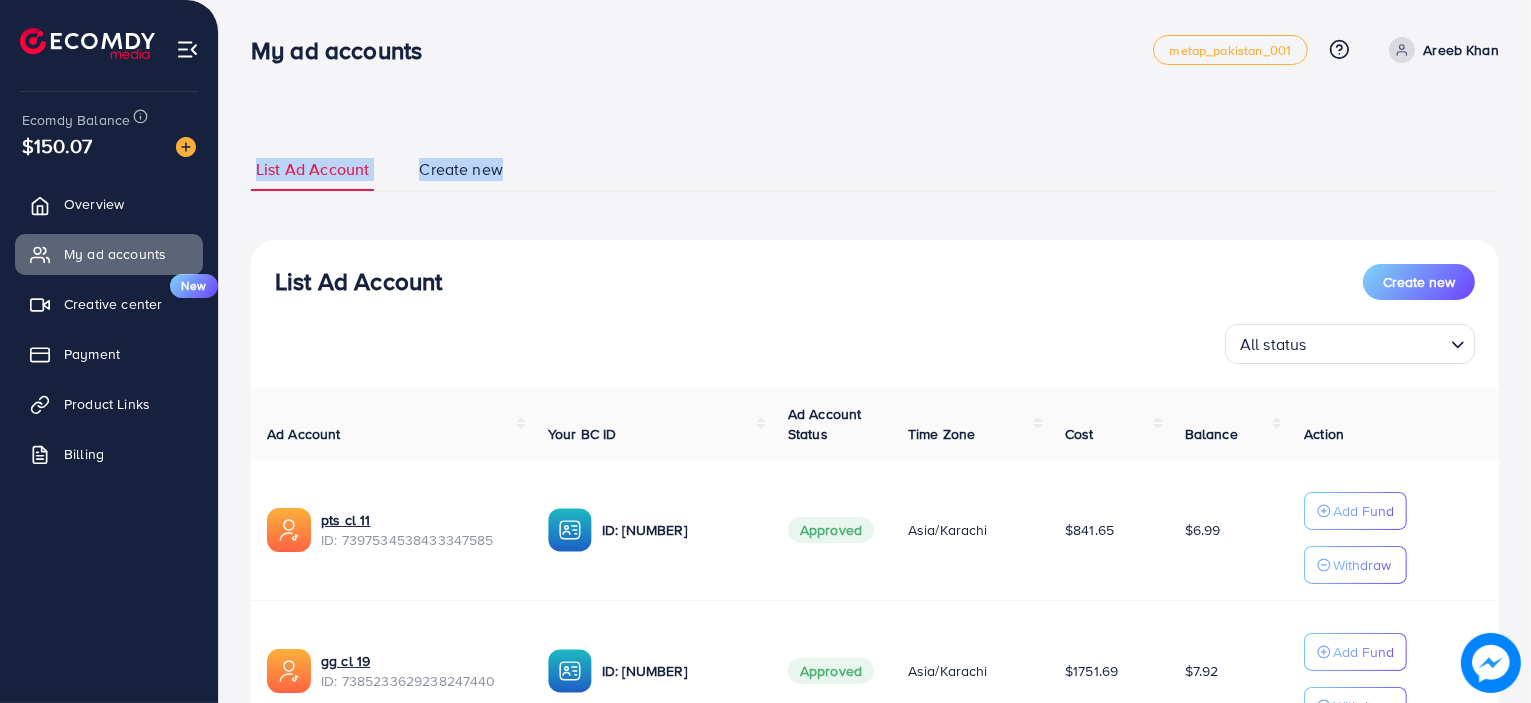 drag, startPoint x: 553, startPoint y: 175, endPoint x: 249, endPoint y: 183, distance: 304.10526 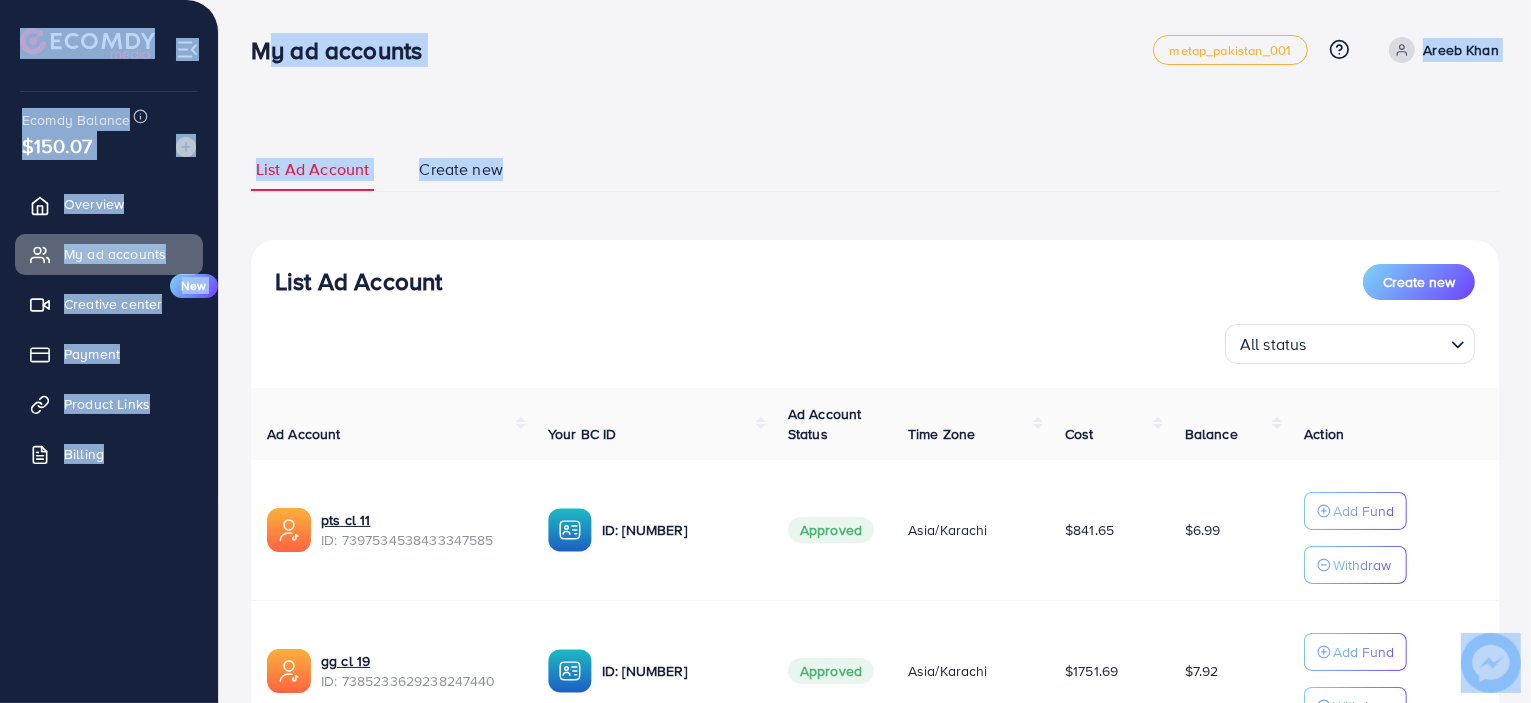 drag, startPoint x: 514, startPoint y: 183, endPoint x: 252, endPoint y: 47, distance: 295.19485 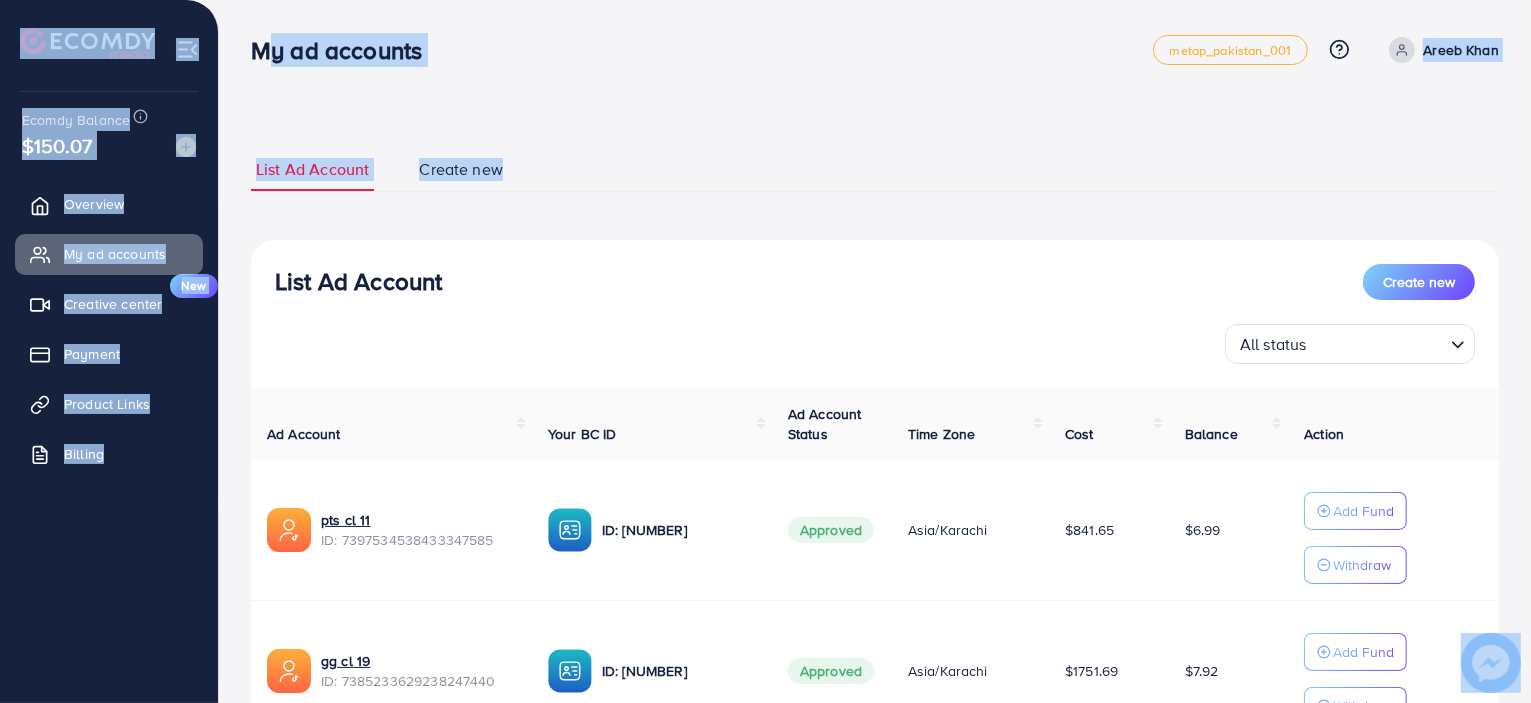 click on "My ad accounts   metap_pakistan_001  Help Center Contact Support Plans and Pricing Term and policy About Us  Areeb Khan  Profile Log out Ecomdy Balance  $150.07  Overview My ad accounts Creative center  New  Payment Product Links Billing List Ad Account Create new  List Ad Account   Create new
All status
Loading...                   Ad Account Your BC ID Ad Account Status Time Zone Cost Balance Action            pts cl 11  ID: 7397534538433347585 ID: 7385233131865063425  Approved   Asia/Karachi   $841.65   $6.99   Add Fund   Withdraw       gg cl 19  ID: 7385233629238247440 ID: 7385233131865063425  Approved   Asia/Karachi   $1751.69   $7.92   Add Fund   Withdraw           Account per page  ** ** ** ***  Showing 1 To 10 of 2 account(s)   Step 1: TikTok For Business Account   Connect to TikTok for Business to access all of your business account in one place   user1800180226790   User ID: 7384340475095237633   By connecting your account, you agree to our   Areebkan  ********" at bounding box center [765, 443] 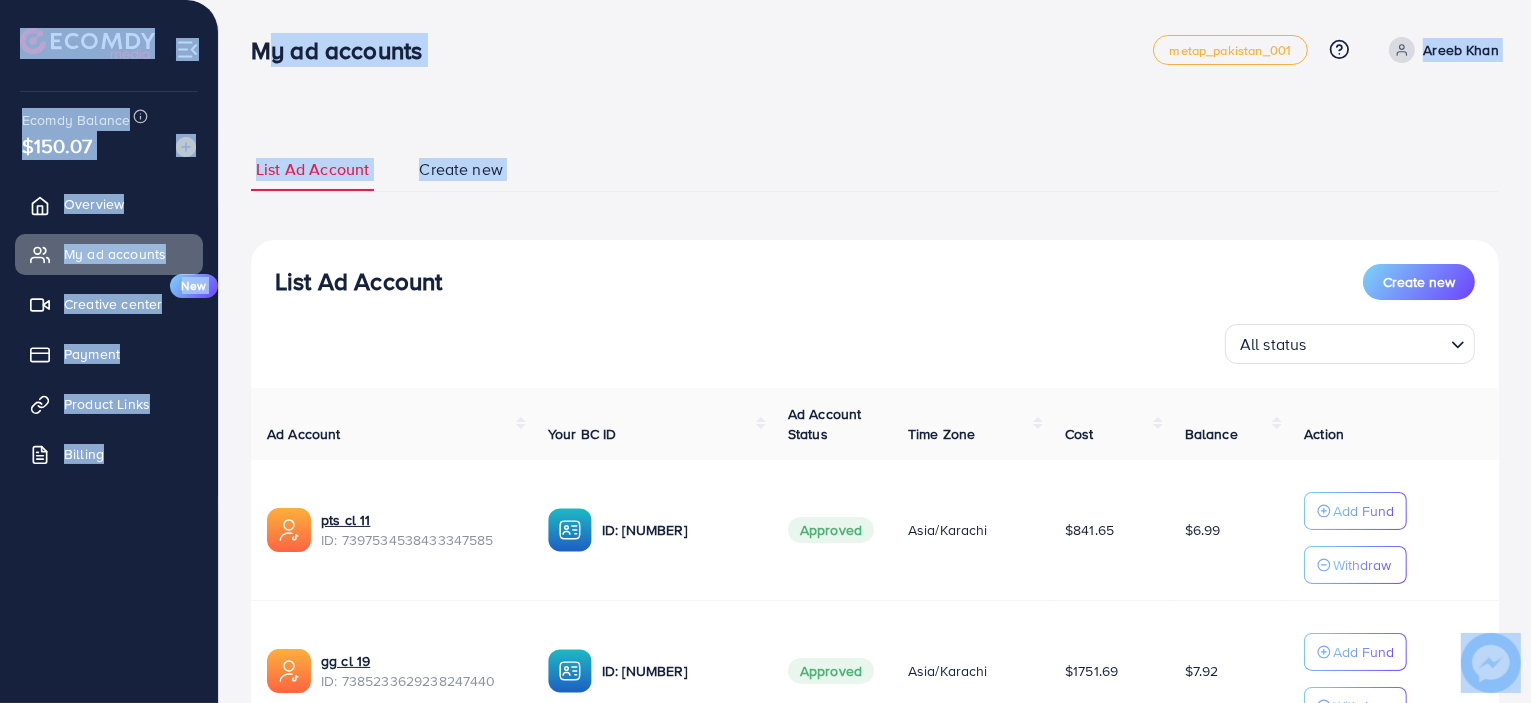 drag, startPoint x: 252, startPoint y: 47, endPoint x: 527, endPoint y: 153, distance: 294.7219 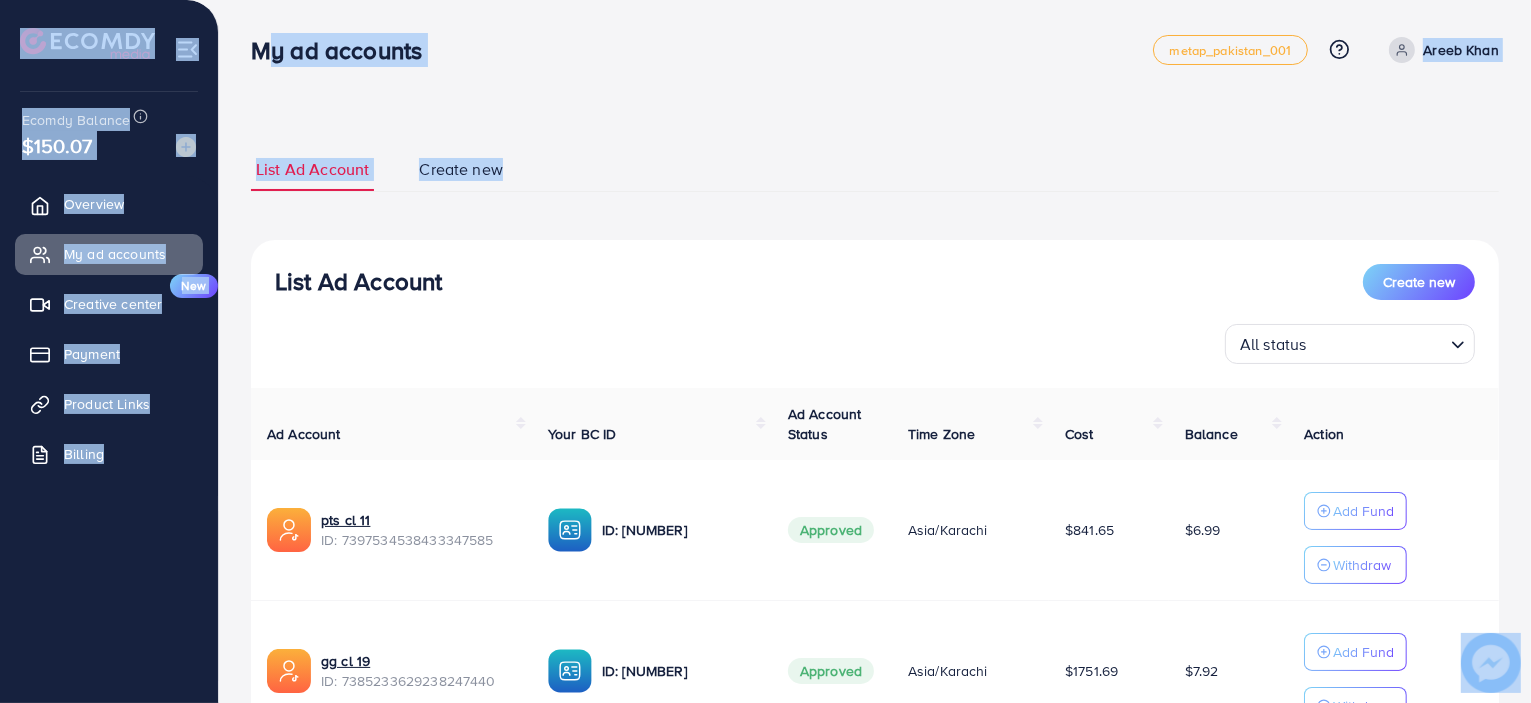drag, startPoint x: 518, startPoint y: 167, endPoint x: 253, endPoint y: 49, distance: 290.08447 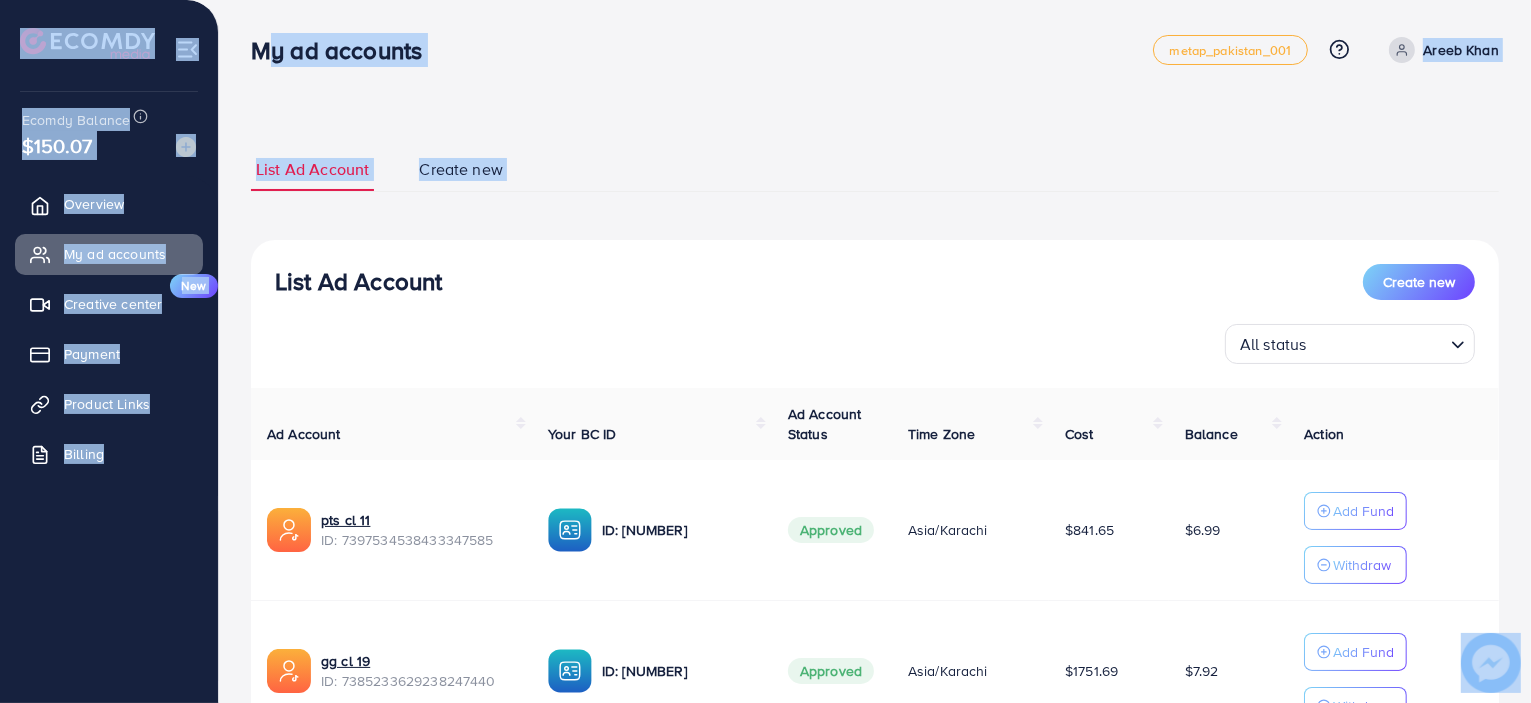 drag, startPoint x: 253, startPoint y: 49, endPoint x: 529, endPoint y: 179, distance: 305.0836 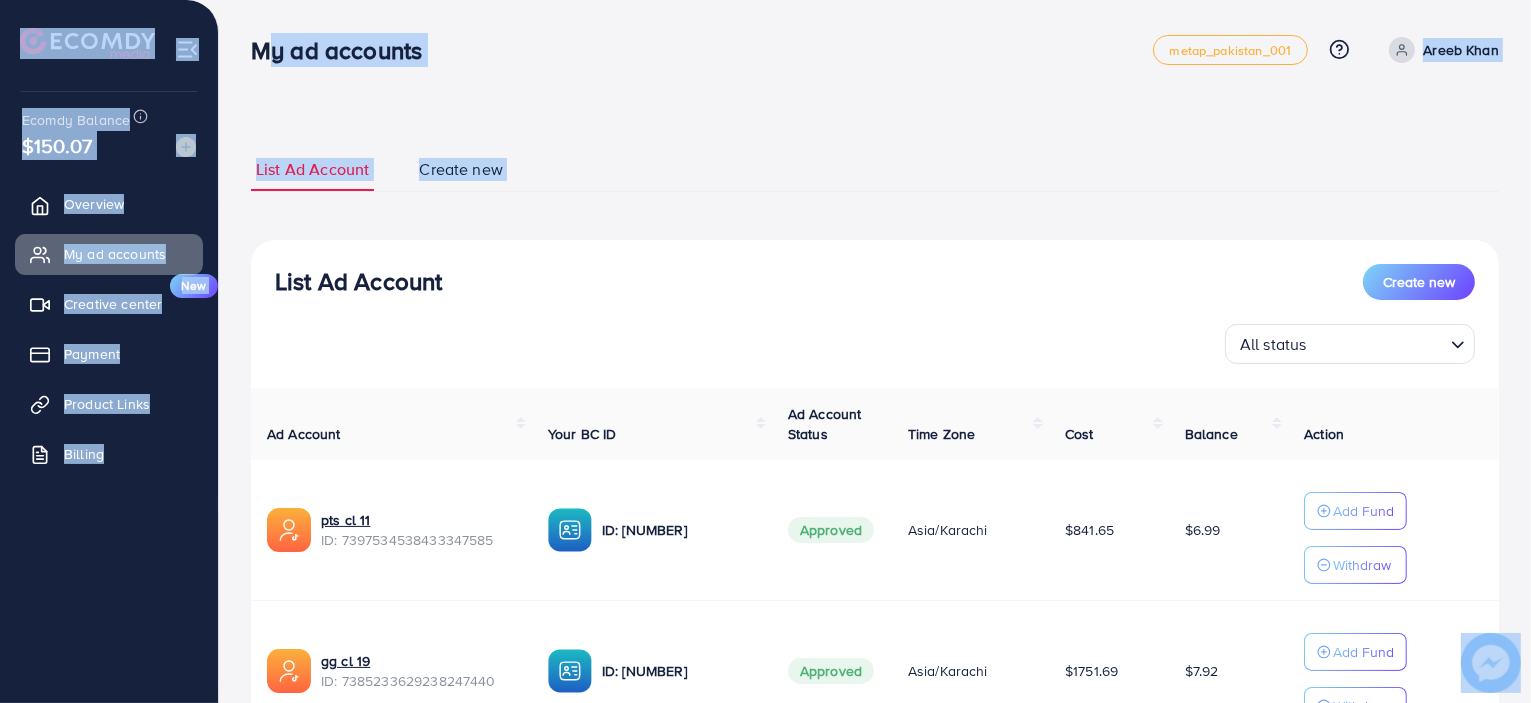 drag, startPoint x: 529, startPoint y: 179, endPoint x: 244, endPoint y: 58, distance: 309.62234 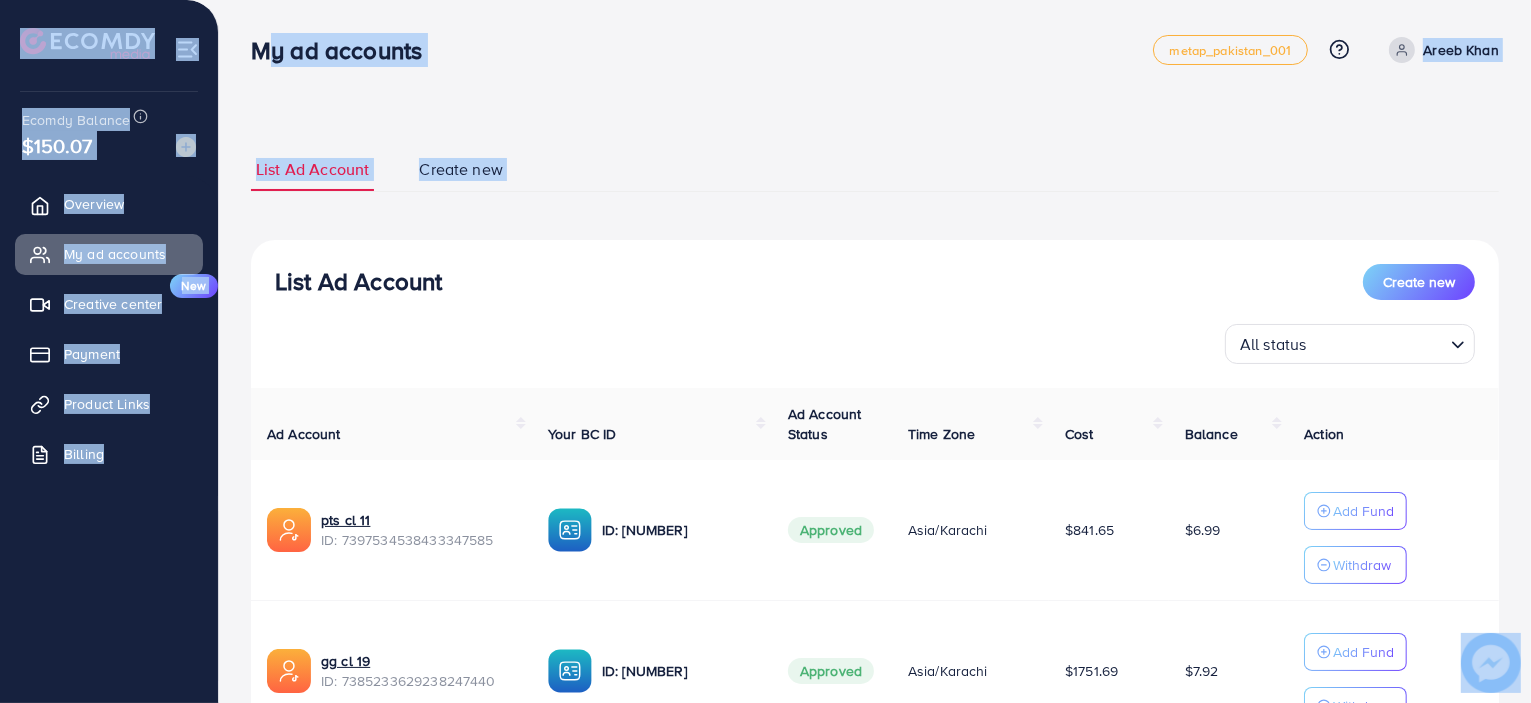 drag, startPoint x: 244, startPoint y: 58, endPoint x: 499, endPoint y: 168, distance: 277.71387 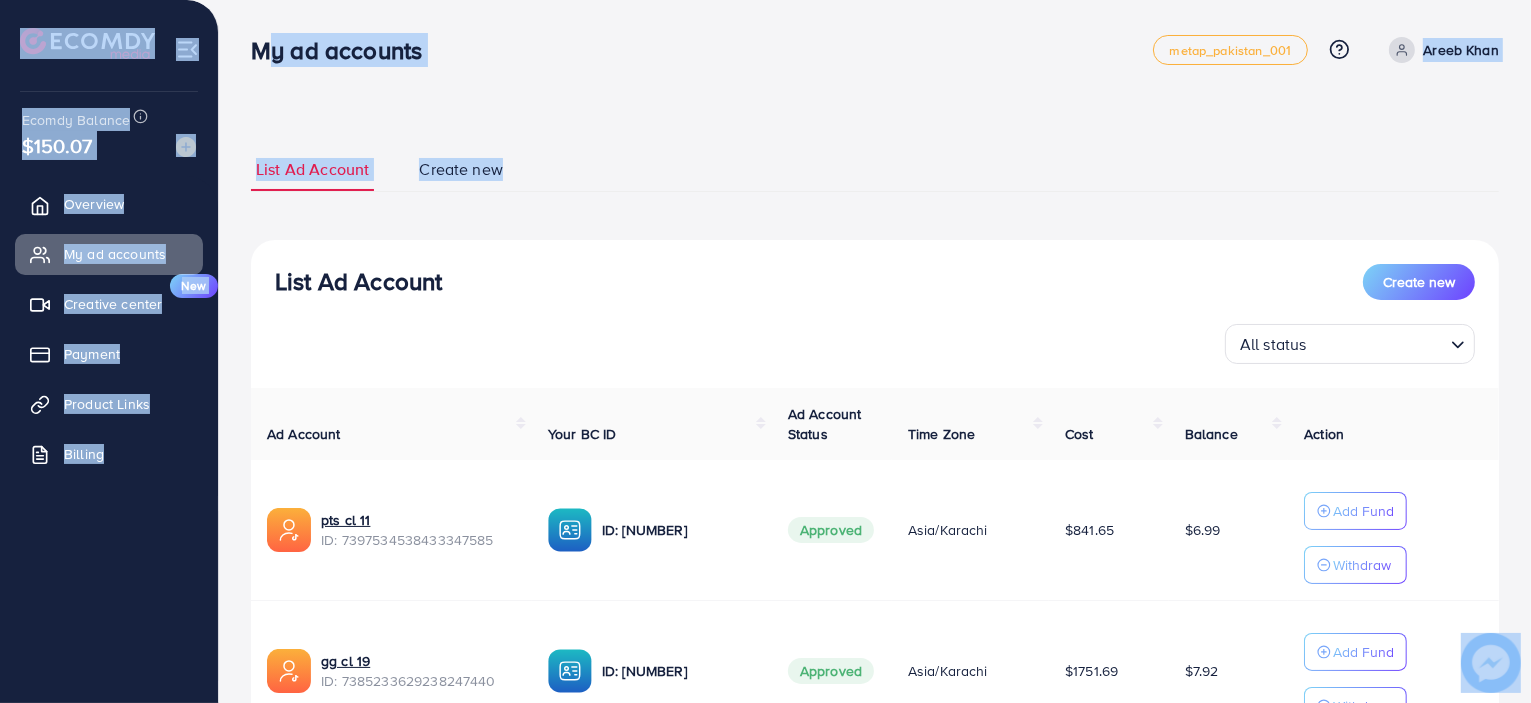 drag, startPoint x: 534, startPoint y: 175, endPoint x: 248, endPoint y: 41, distance: 315.8354 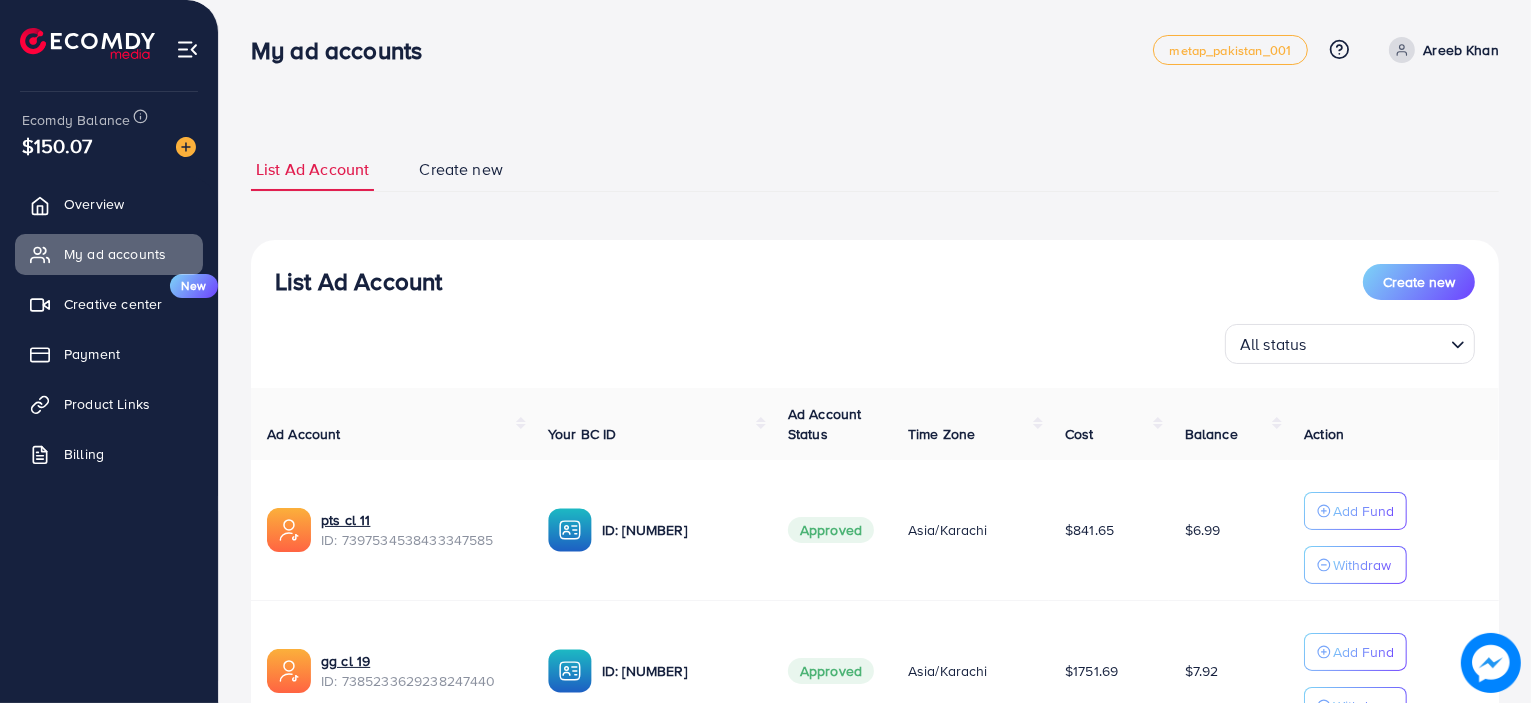 click on "List Ad Account Create new  List Ad Account   Create new
All status
Loading...                   Ad Account Your BC ID Ad Account Status Time Zone Cost Balance Action            pts cl 11  ID: 7397534538433347585 ID: 7385233131865063425  Approved   Asia/Karachi   $841.65   $6.99   Add Fund   Withdraw       gg cl 19  ID: 7385233629238247440 ID: 7385233131865063425  Approved   Asia/Karachi   $1751.69   $7.92   Add Fund   Withdraw           Account per page  ** ** ** ***  Showing 1 To 10 of 2 account(s)   Step 1: TikTok For Business Account   Connect to TikTok for Business to access all of your business account in one place   user1800180226790   User ID: 7384340475095237633   By connecting your account, you agree to our   TikTok Business Product (Data) Terms   Step 2: TikTok For Business Center   Business Center is a powerful business management tool that lets organizations   Areebkan   User ID: 7385233131865063425  You can only generate up to 3 BC  + Create New  ******** ***" at bounding box center [875, 489] 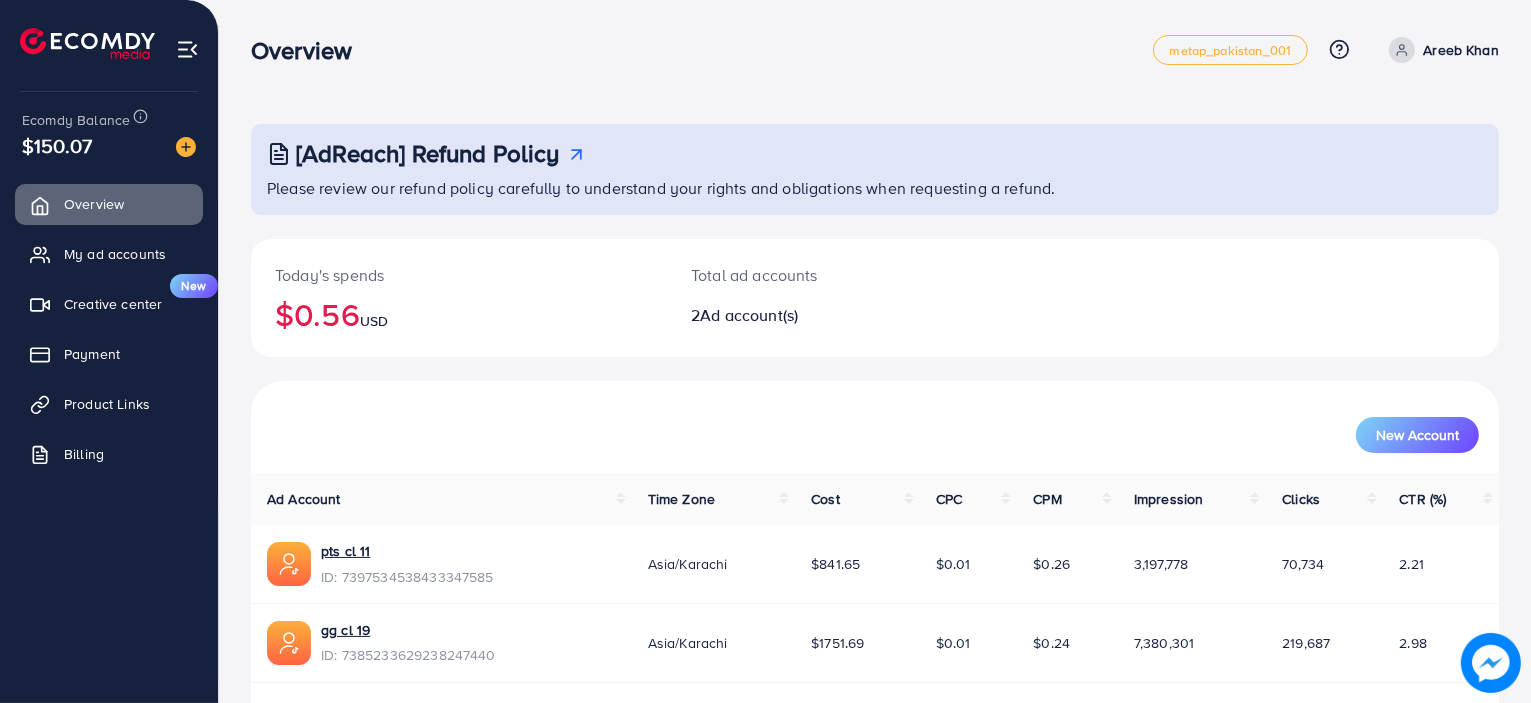 click on "Overview   metap_pakistan_001  Help Center Contact Support Plans and Pricing Term and policy About Us  Areeb Khan  Profile Log out" at bounding box center (875, 50) 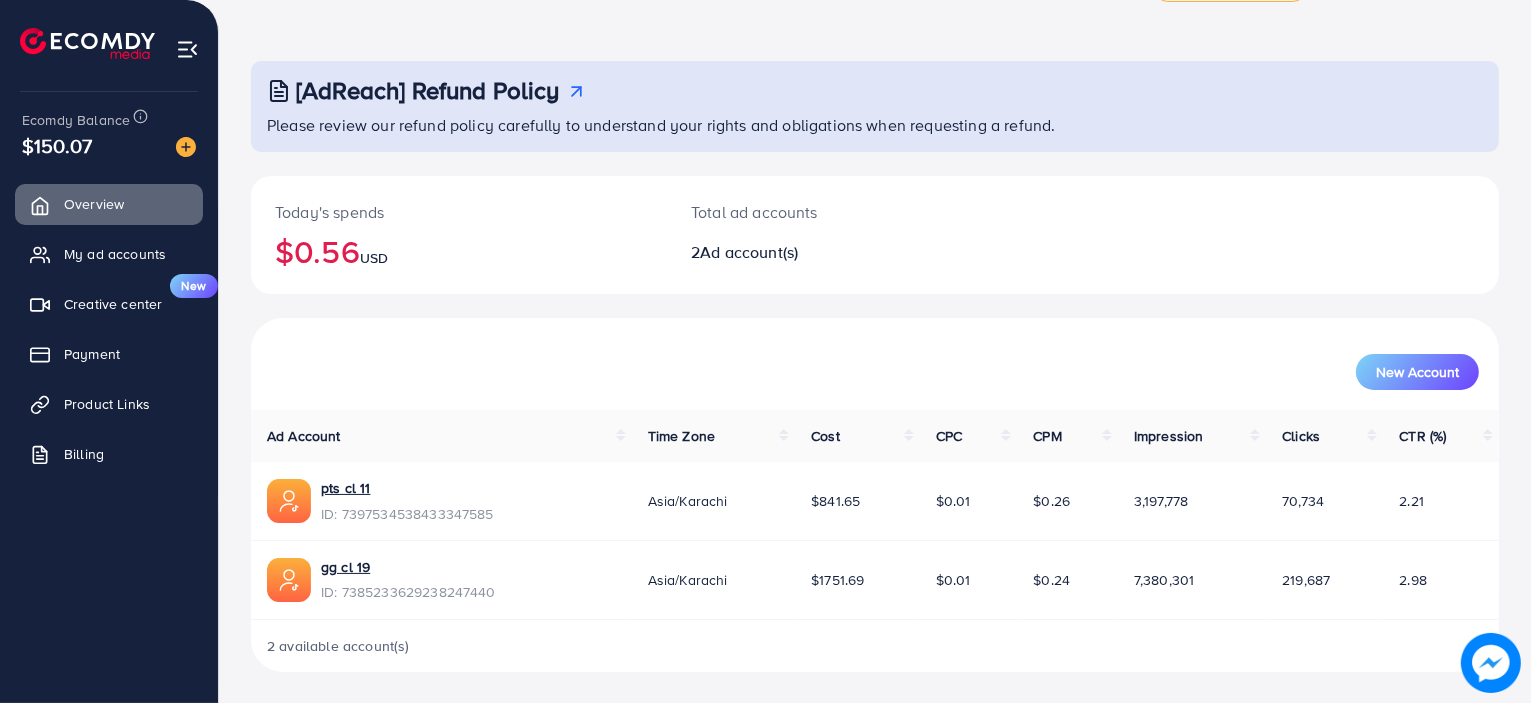 scroll, scrollTop: 0, scrollLeft: 0, axis: both 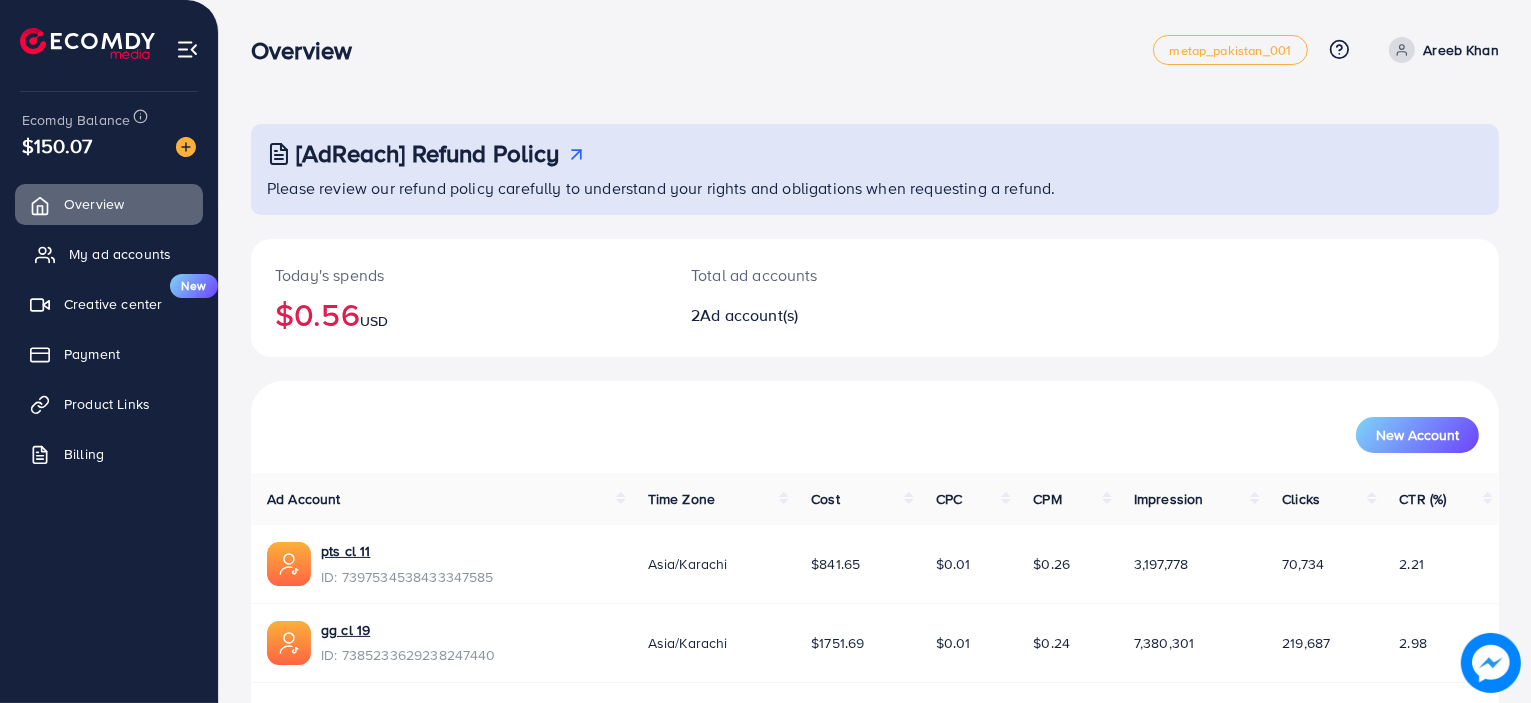 click on "My ad accounts" at bounding box center [120, 254] 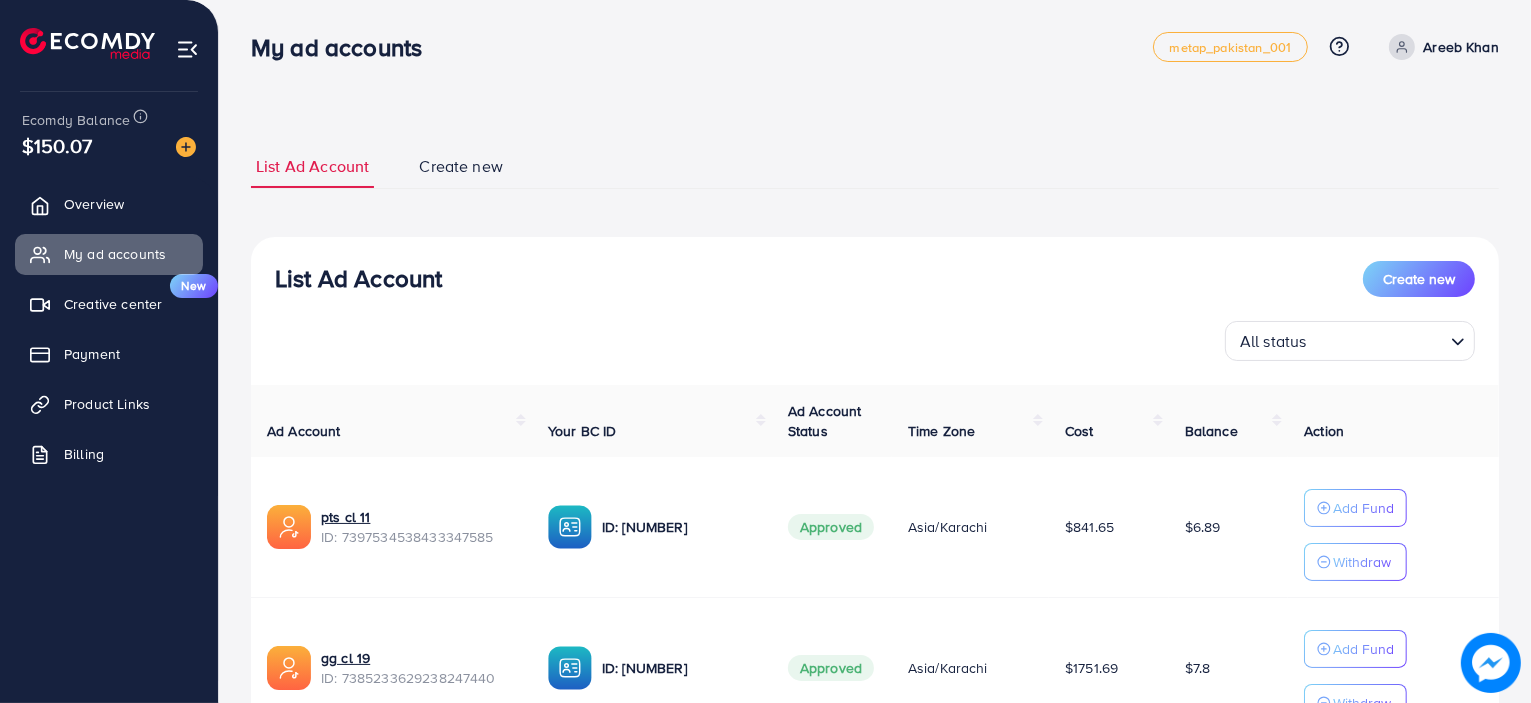 scroll, scrollTop: 0, scrollLeft: 0, axis: both 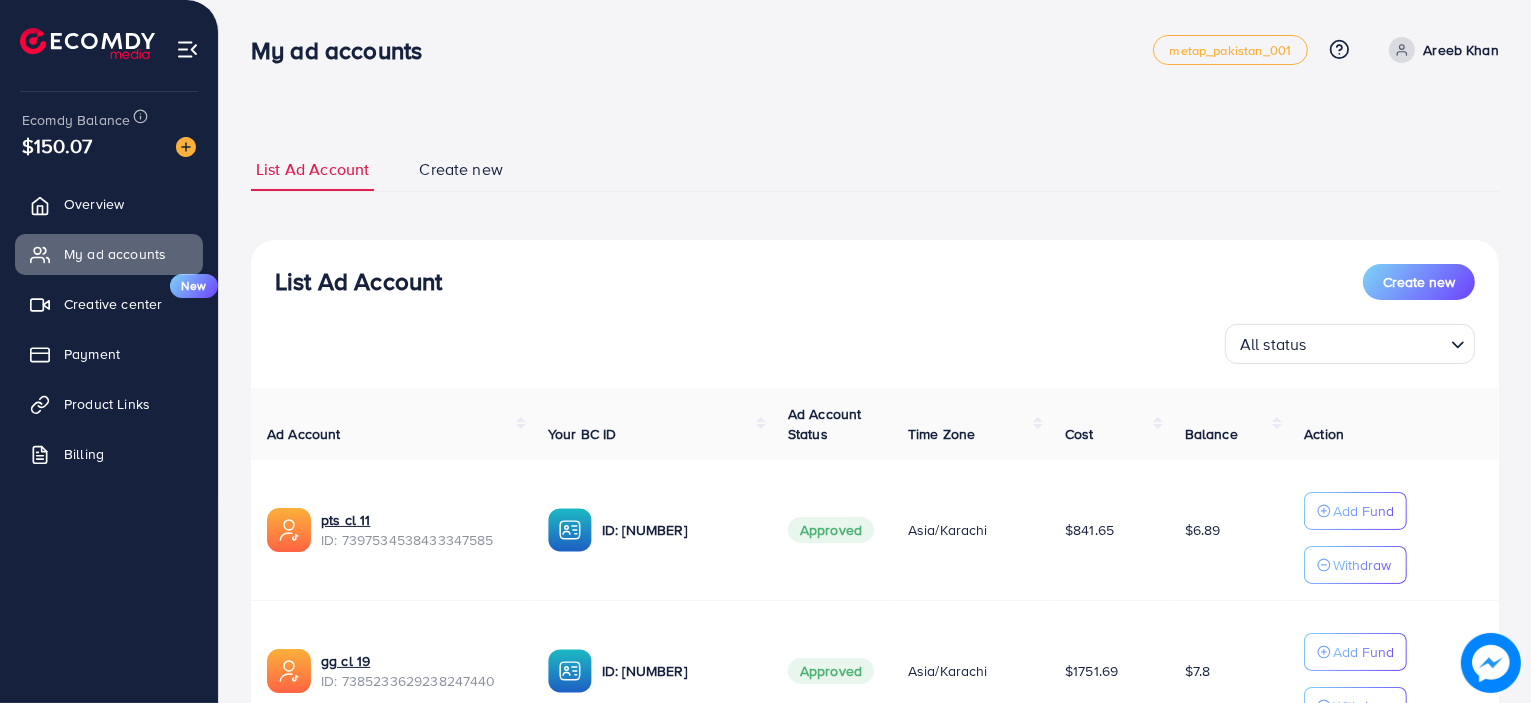 click on "My ad accounts   metap_pakistan_001  Help Center Contact Support Plans and Pricing Term and policy About Us  Areeb Khan  Profile Log out" at bounding box center (875, 50) 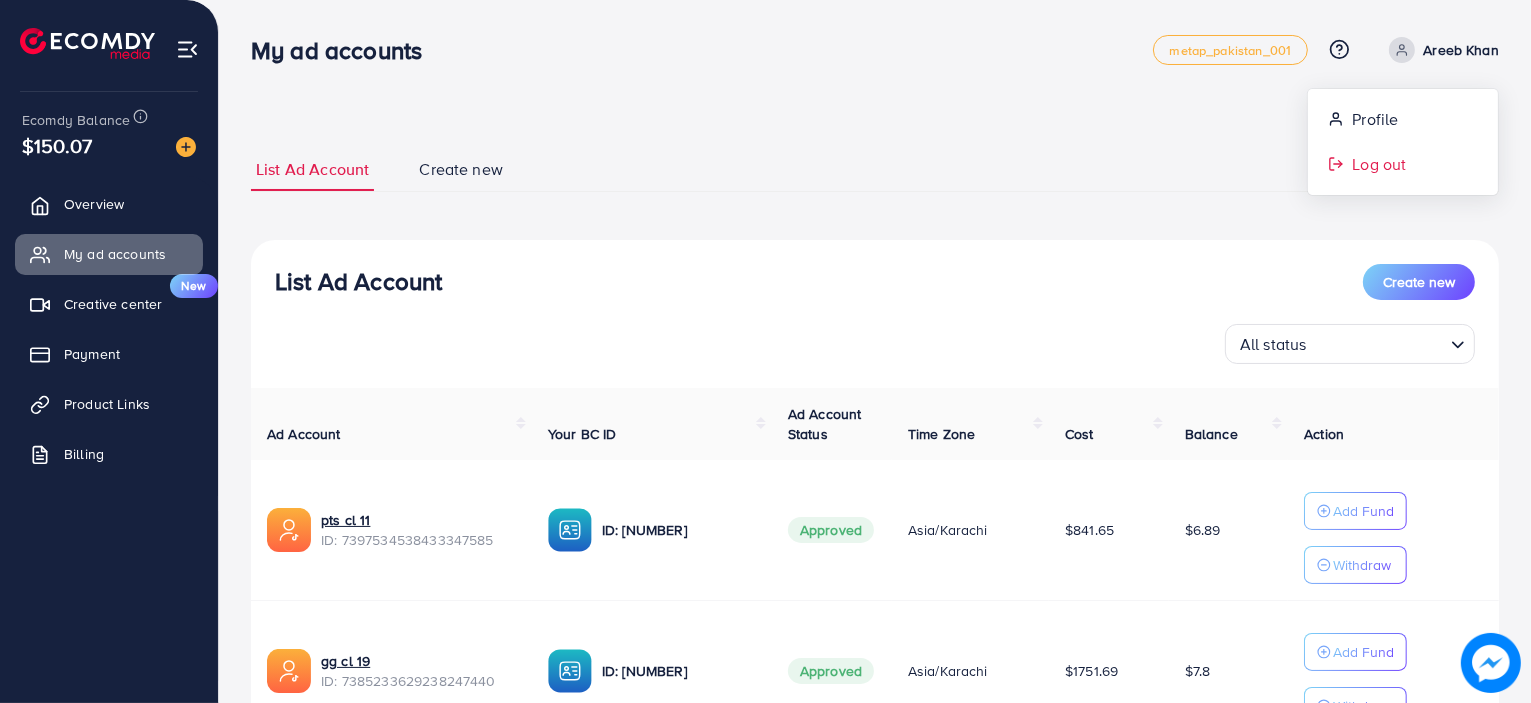 click on "Log out" at bounding box center (1403, 164) 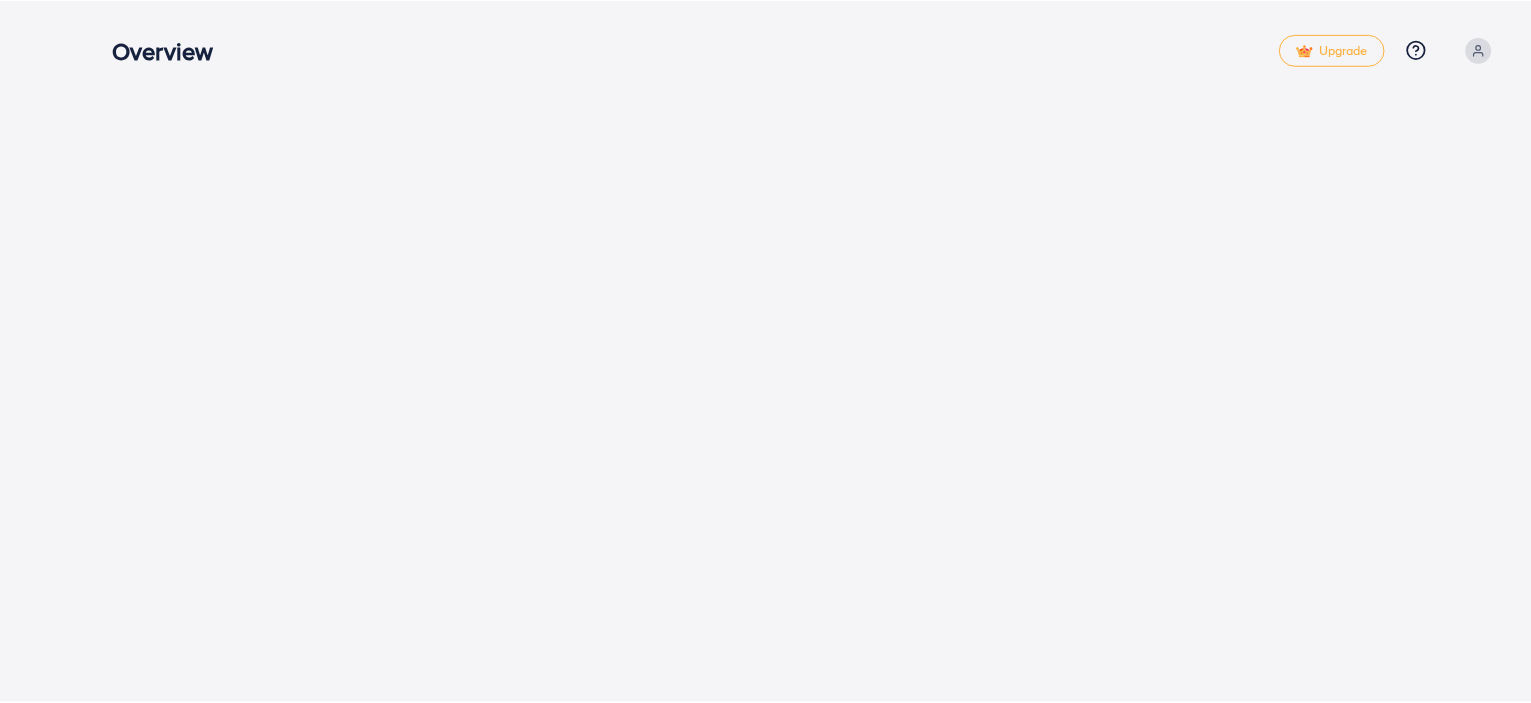 scroll, scrollTop: 0, scrollLeft: 0, axis: both 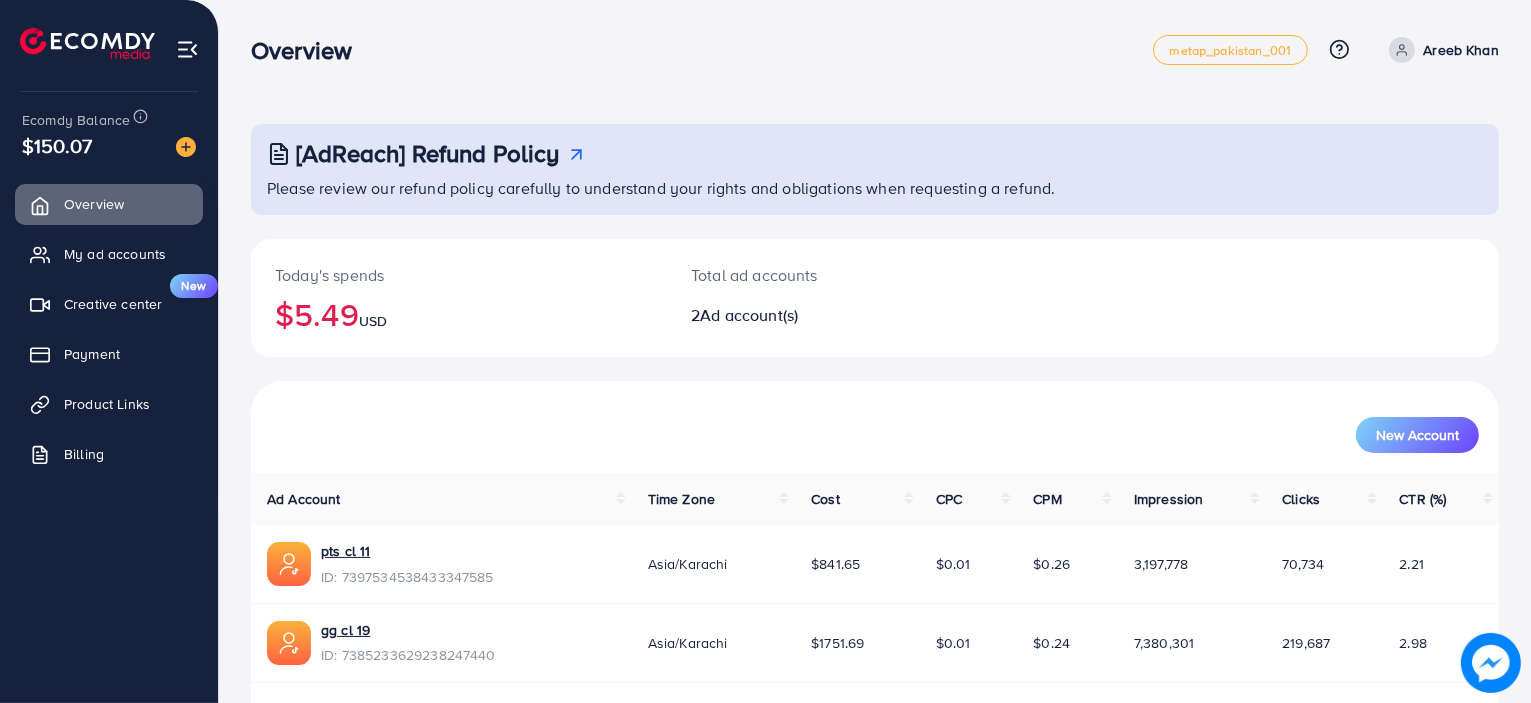 click on "Areeb Khan" at bounding box center [1461, 50] 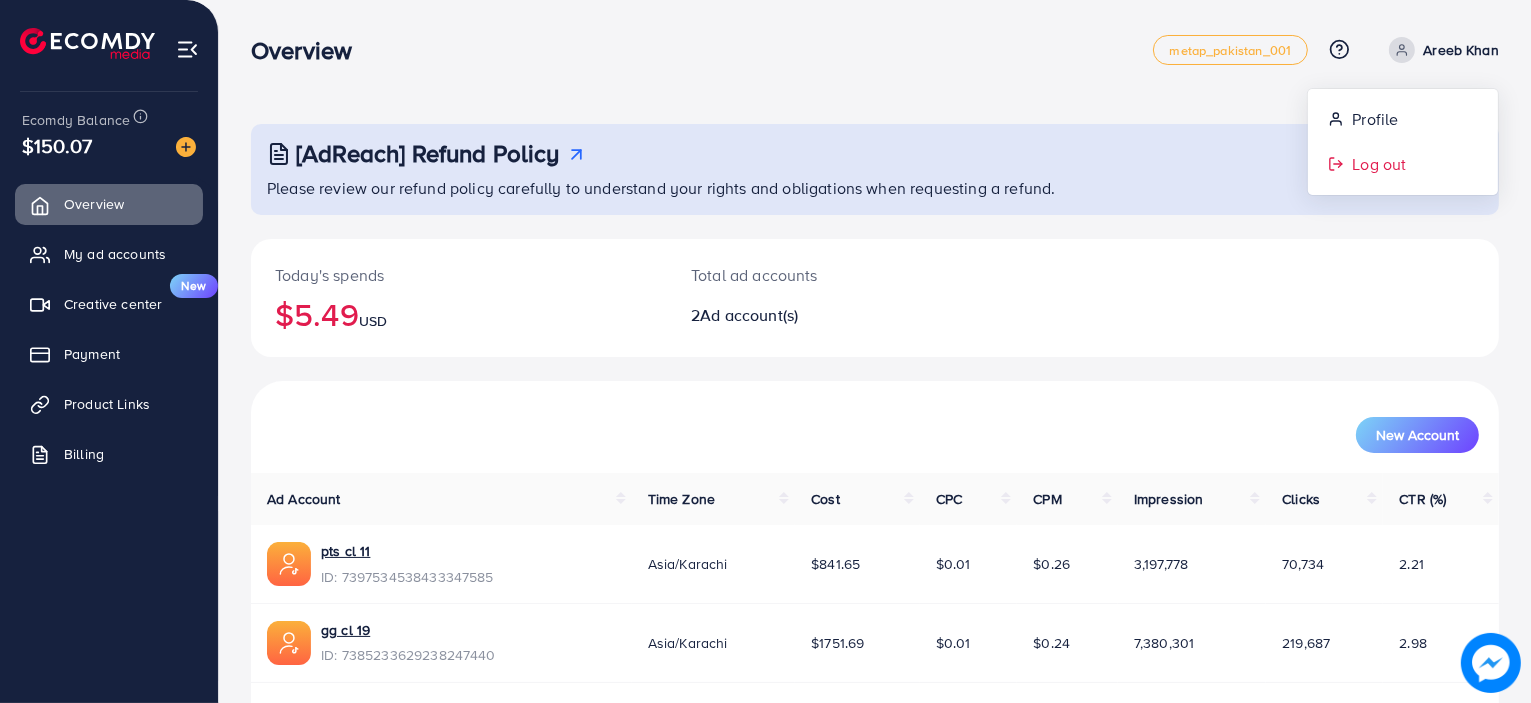 click on "Log out" at bounding box center [1379, 164] 